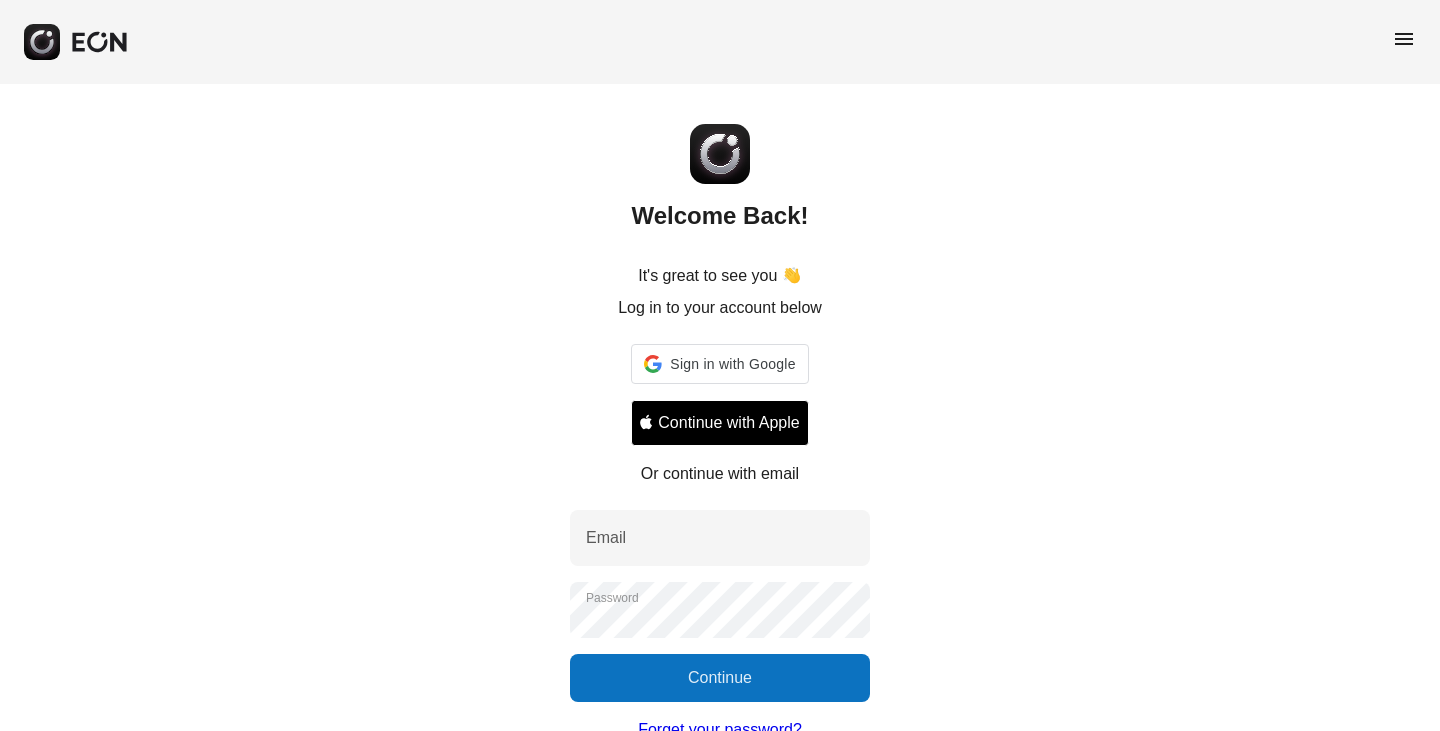 scroll, scrollTop: 0, scrollLeft: 0, axis: both 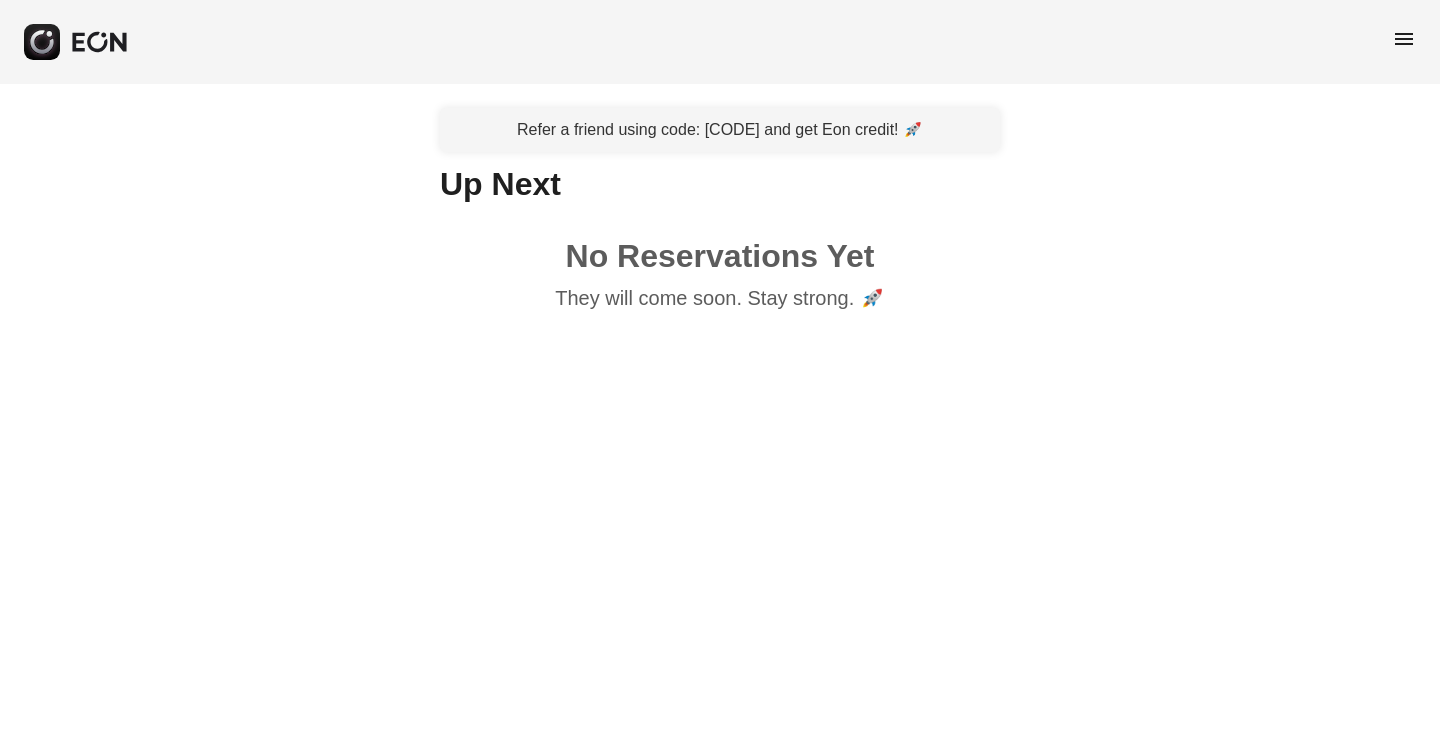 click on "menu" at bounding box center [1404, 39] 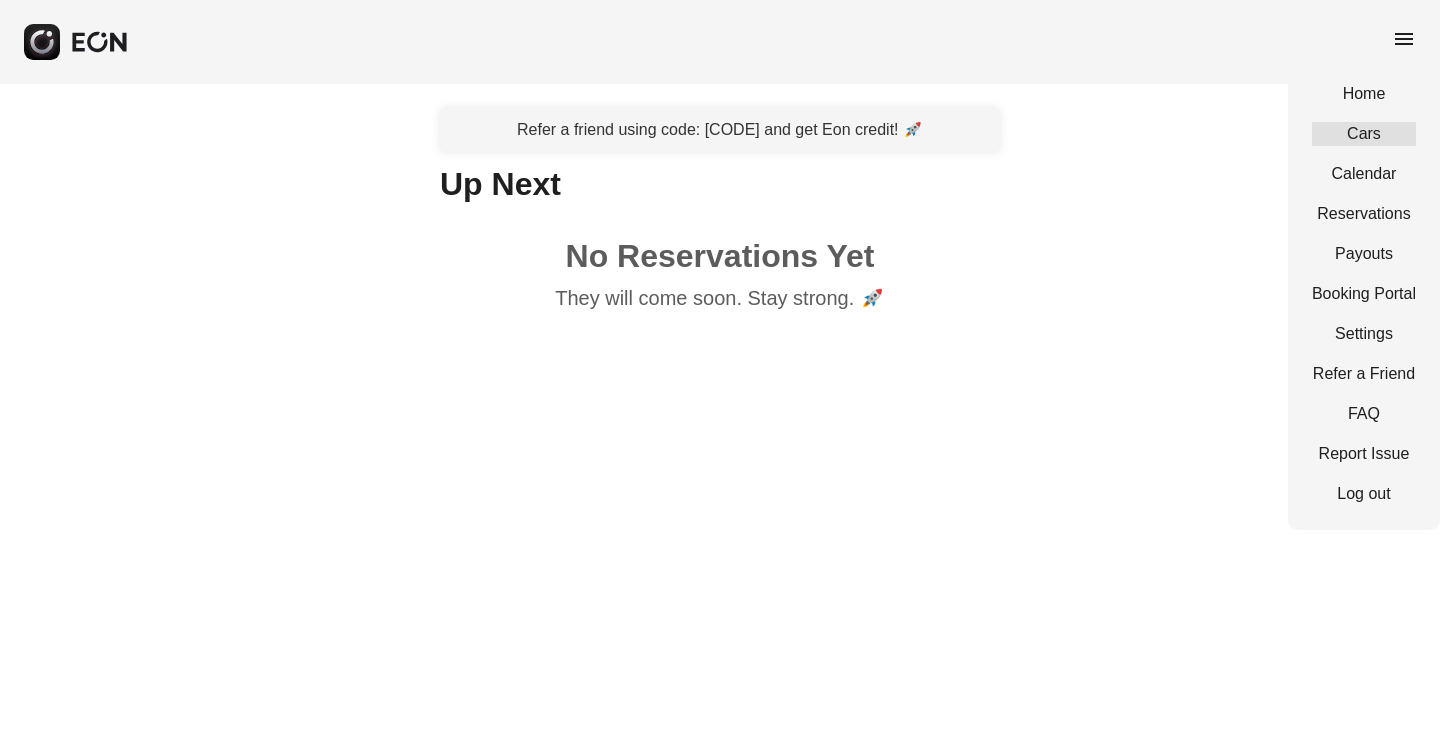 click on "Cars" at bounding box center [1364, 134] 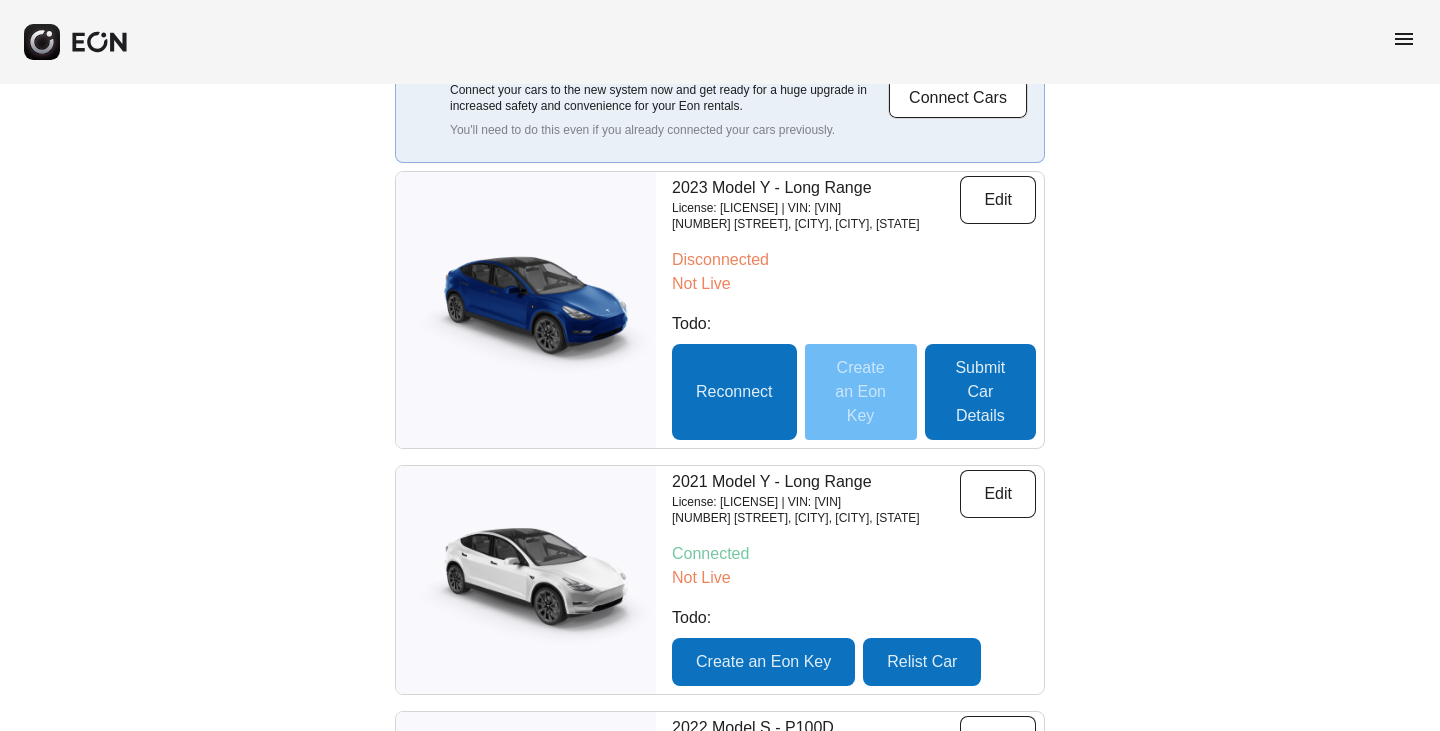 scroll, scrollTop: 151, scrollLeft: 0, axis: vertical 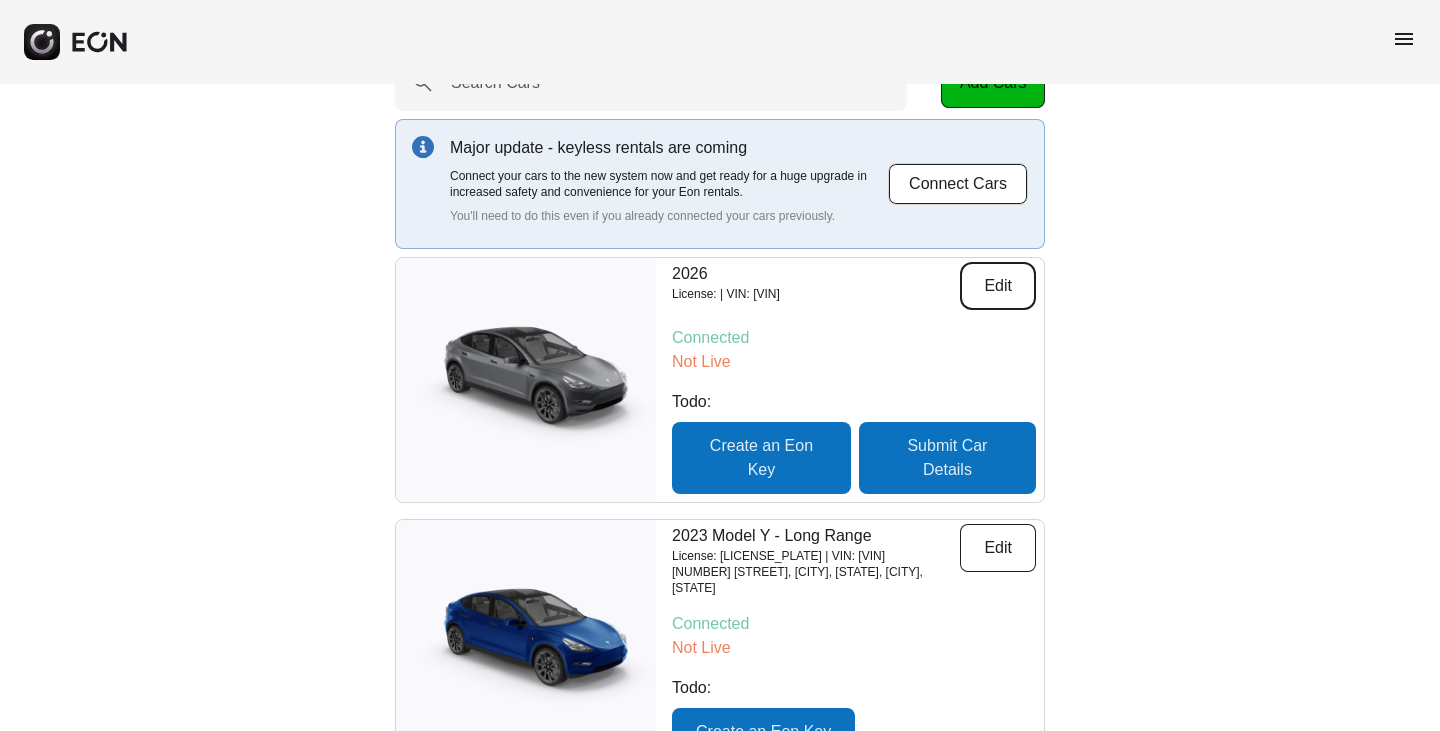click on "Edit" at bounding box center (998, 286) 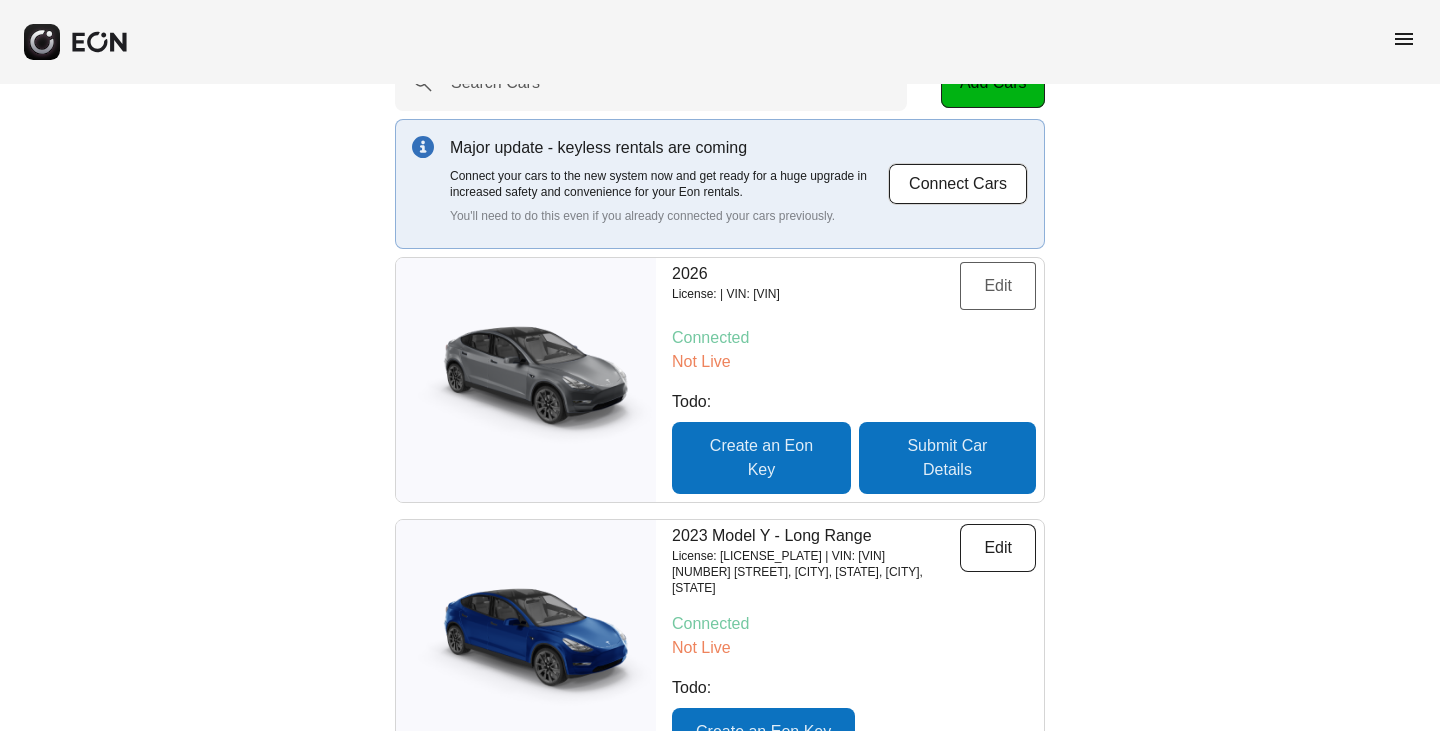 scroll, scrollTop: 0, scrollLeft: 0, axis: both 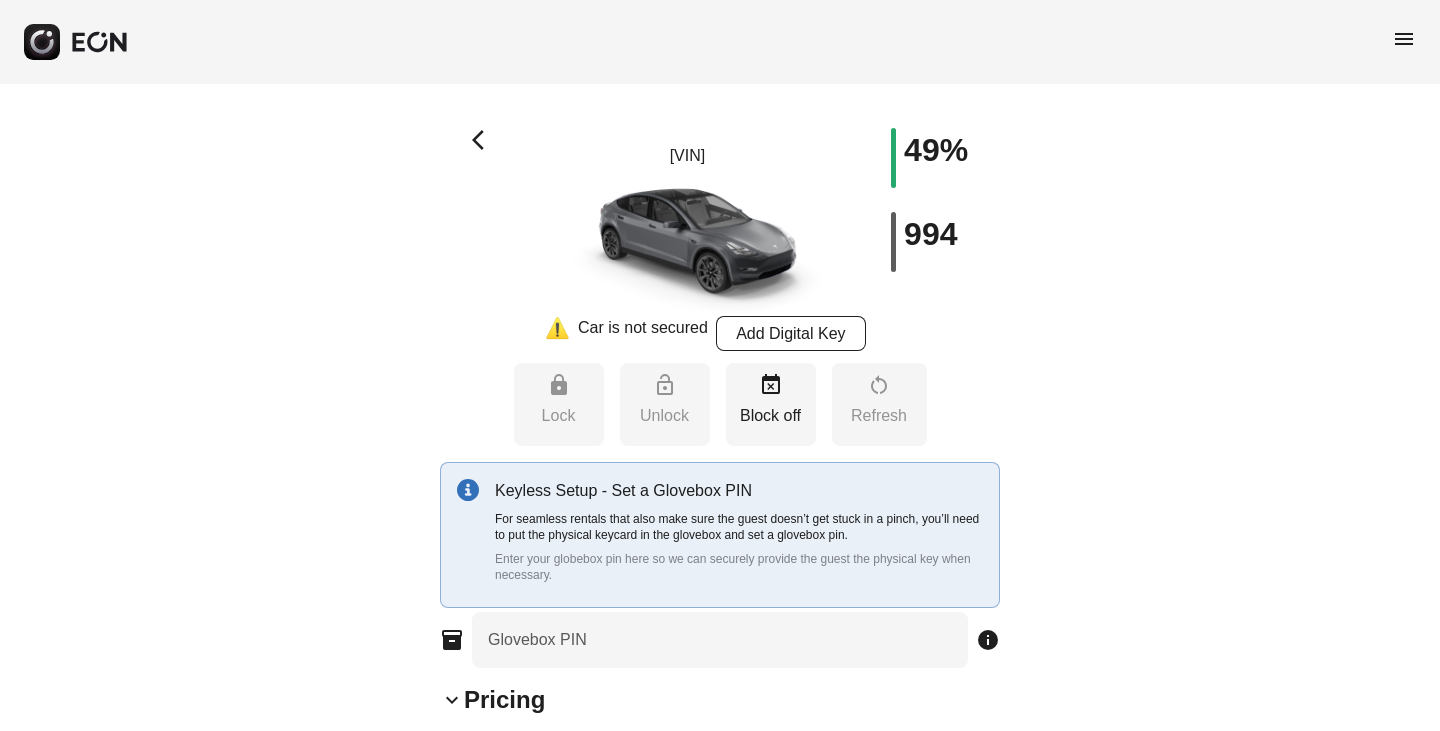 type on "***" 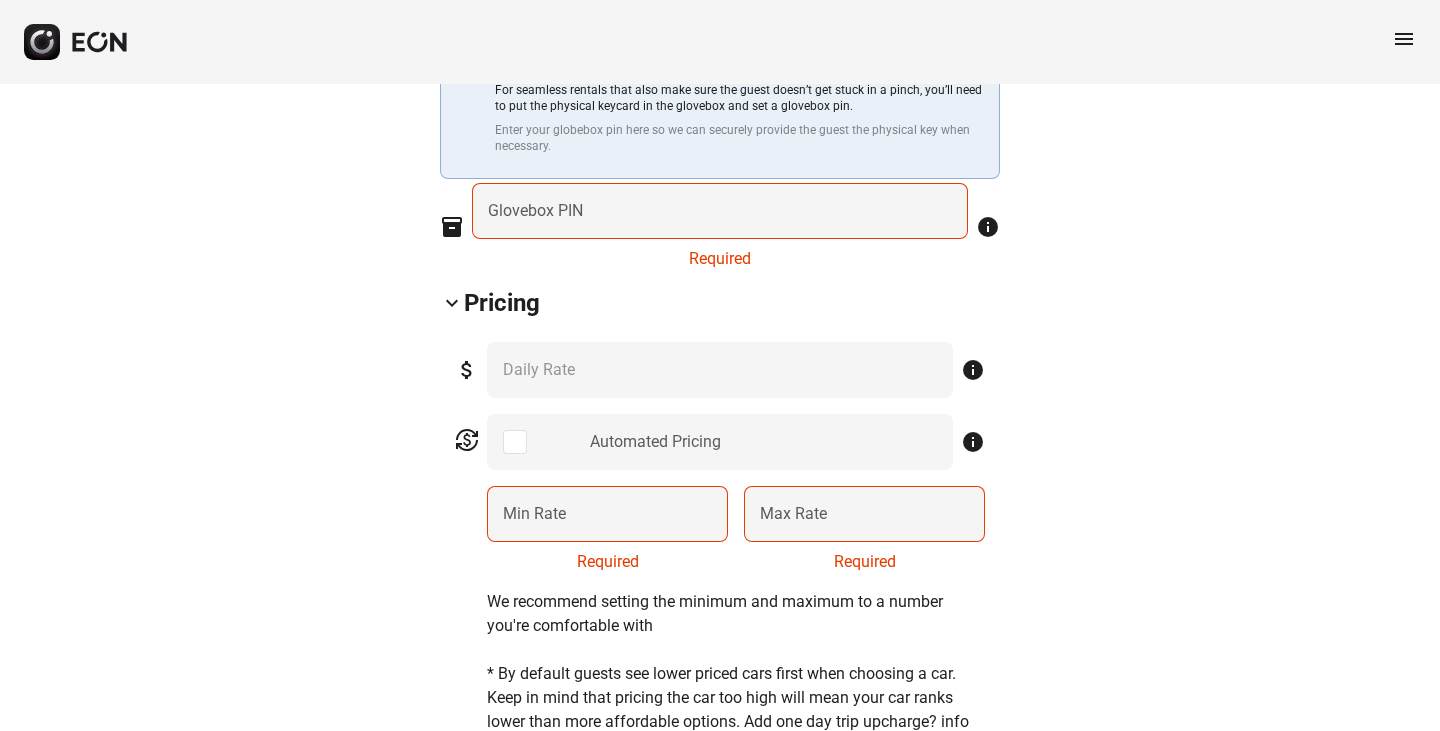 scroll, scrollTop: 747, scrollLeft: 0, axis: vertical 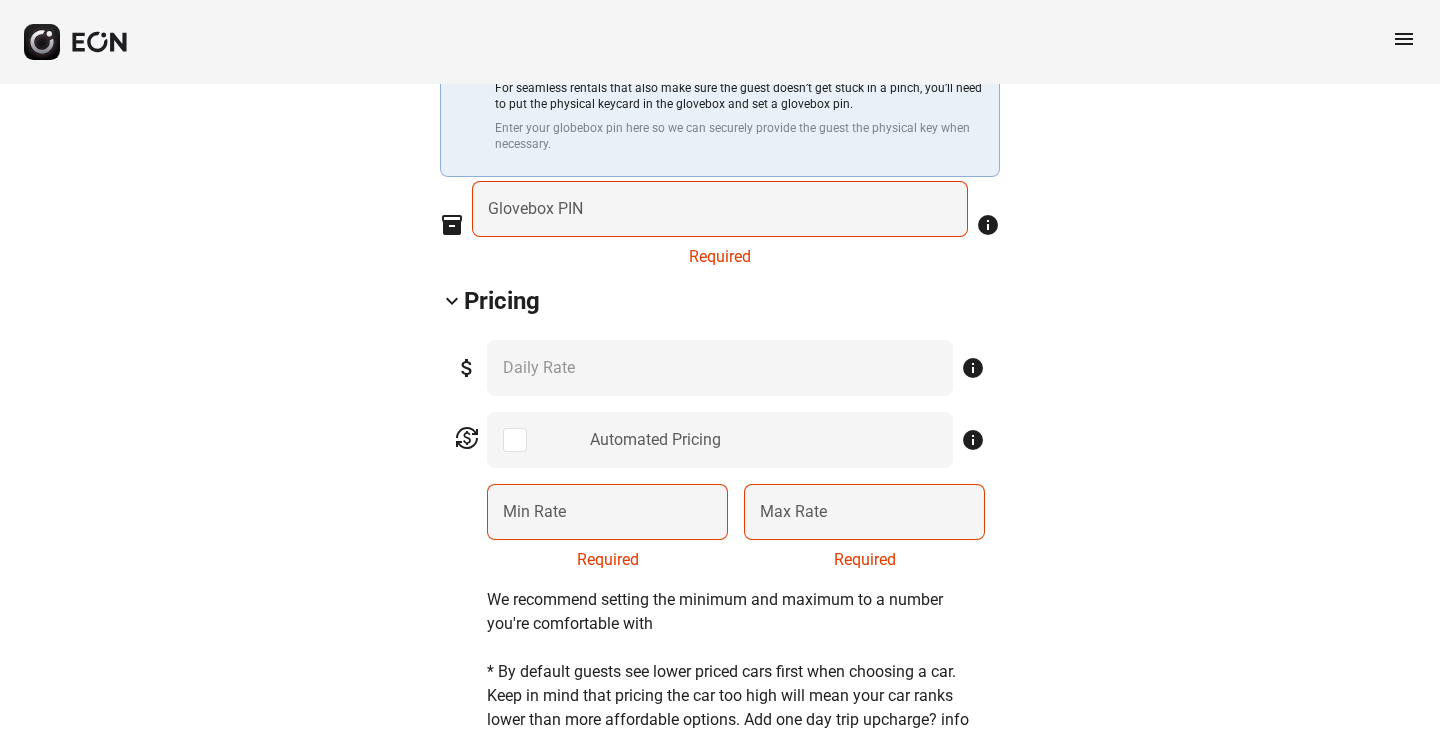 click on "attach_money *** Daily Rate info currency_exchange Automated Pricing info Min Rate Required Max Rate Required We recommend setting the minimum and maximum to a number you're comfortable with * By default guests see lower priced cars first when choosing a car. Keep in mind that pricing the car too high will mean your car ranks lower than more affordable options. Add one day trip upcharge? info Allow Substitutions? info" at bounding box center (720, 624) 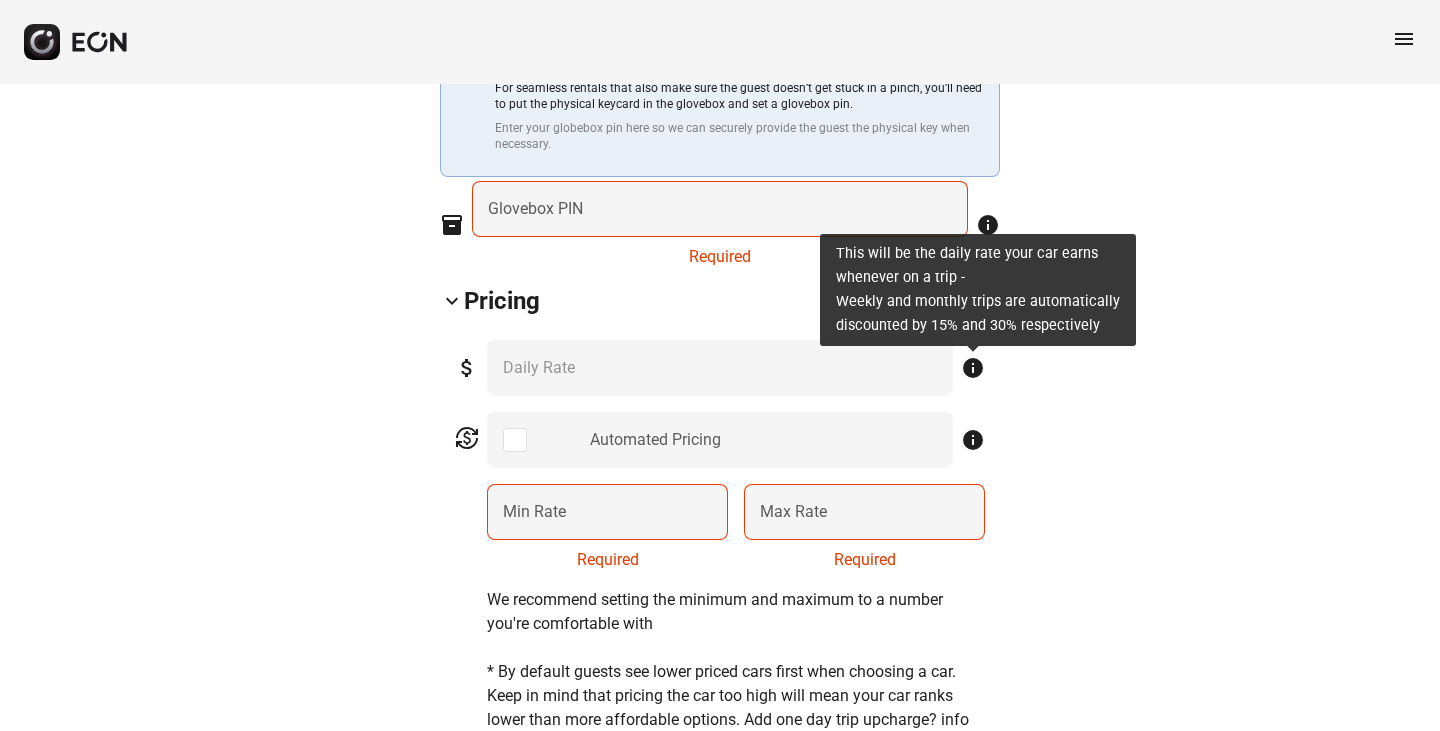 click on "info" at bounding box center (973, 368) 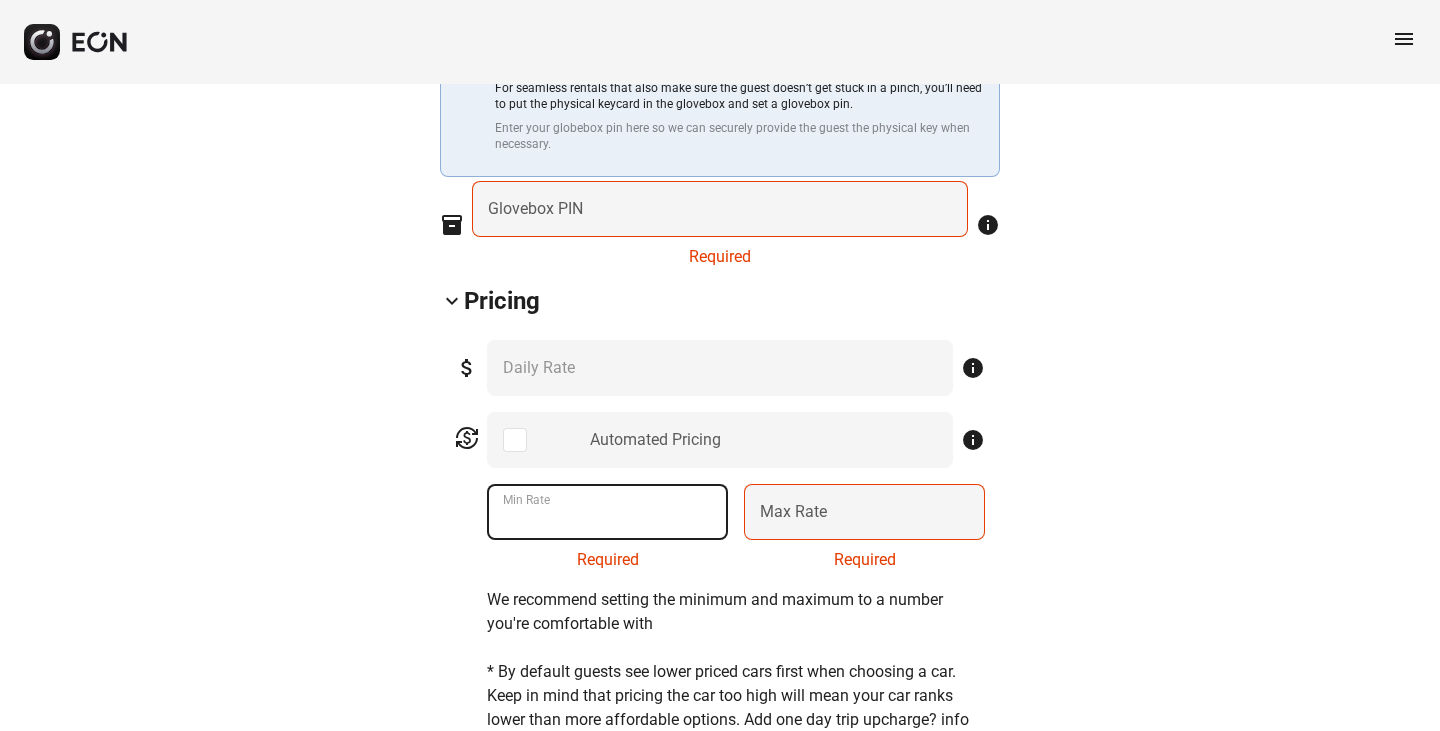 click on "Min Rate" at bounding box center (607, 512) 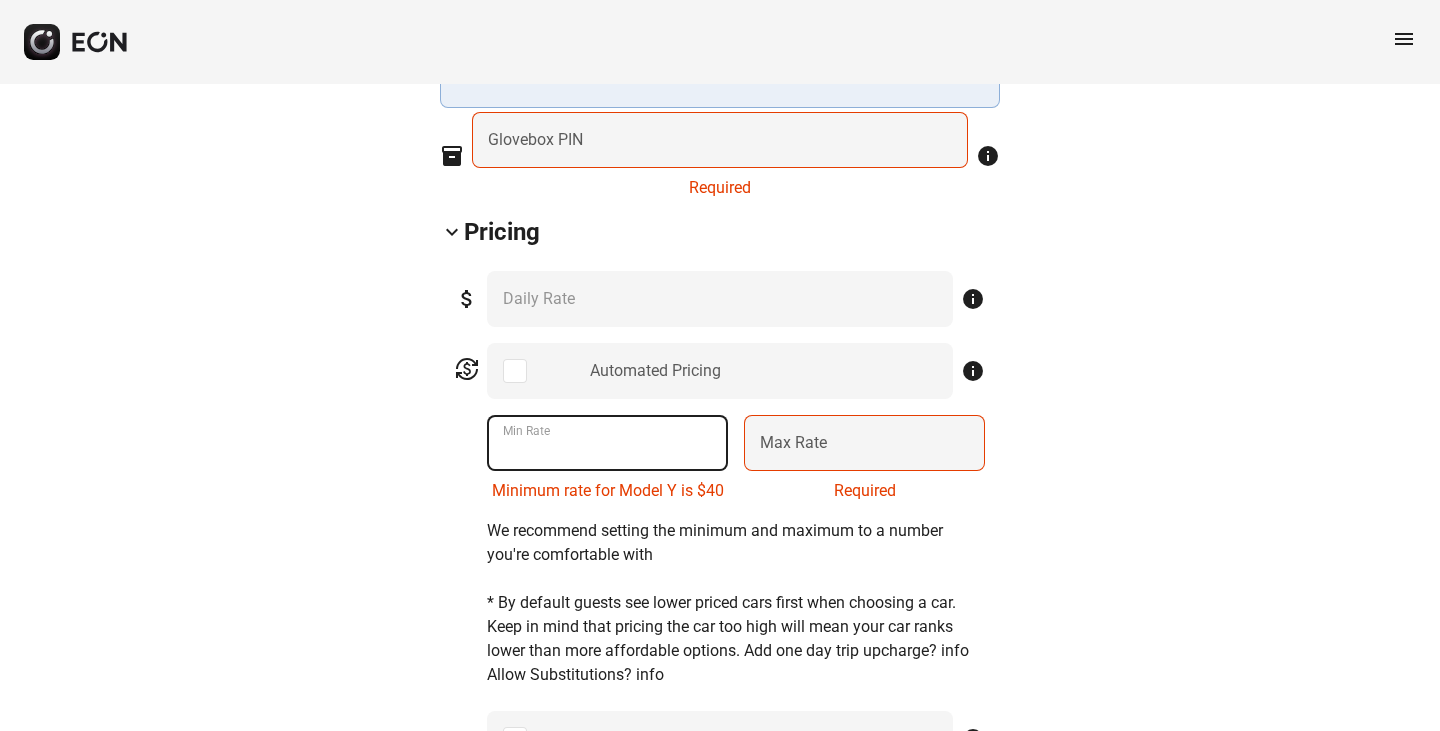scroll, scrollTop: 821, scrollLeft: 0, axis: vertical 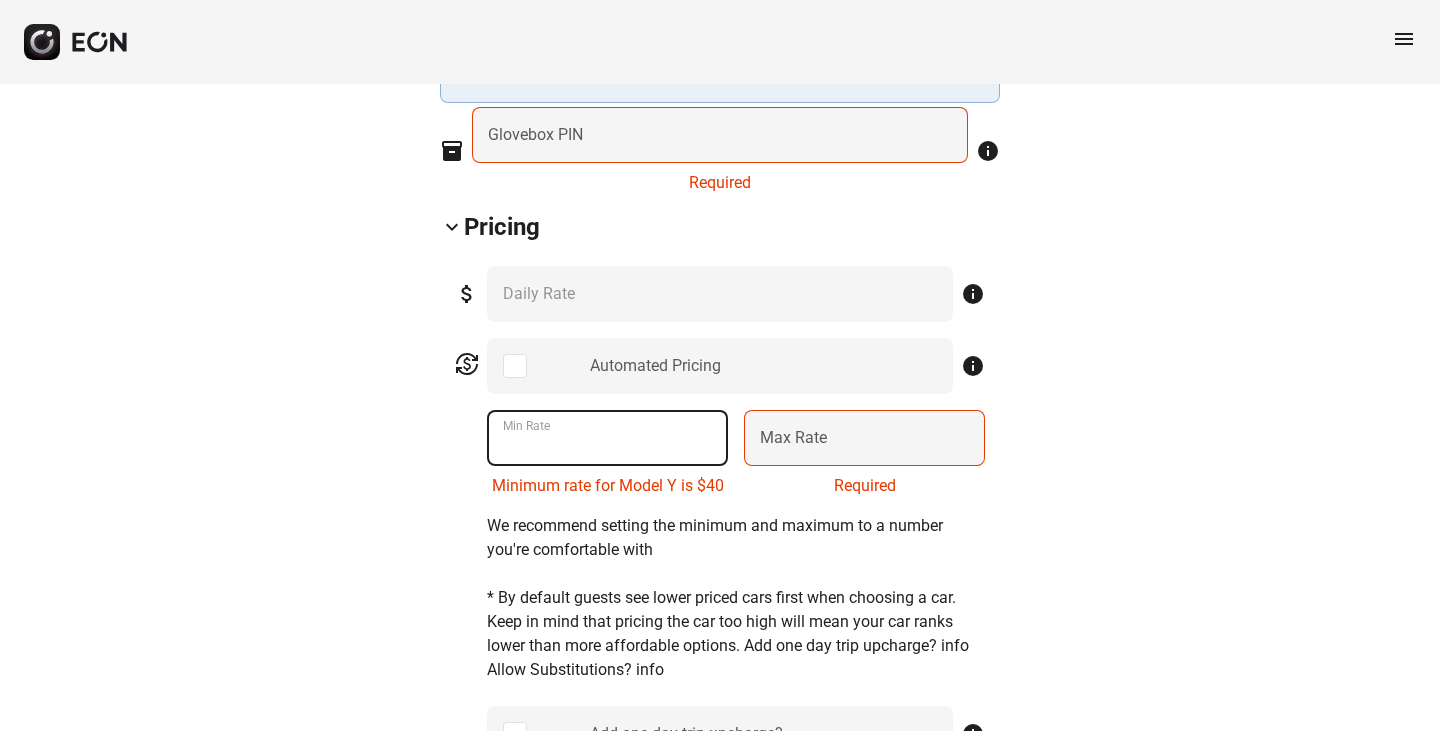 type on "****" 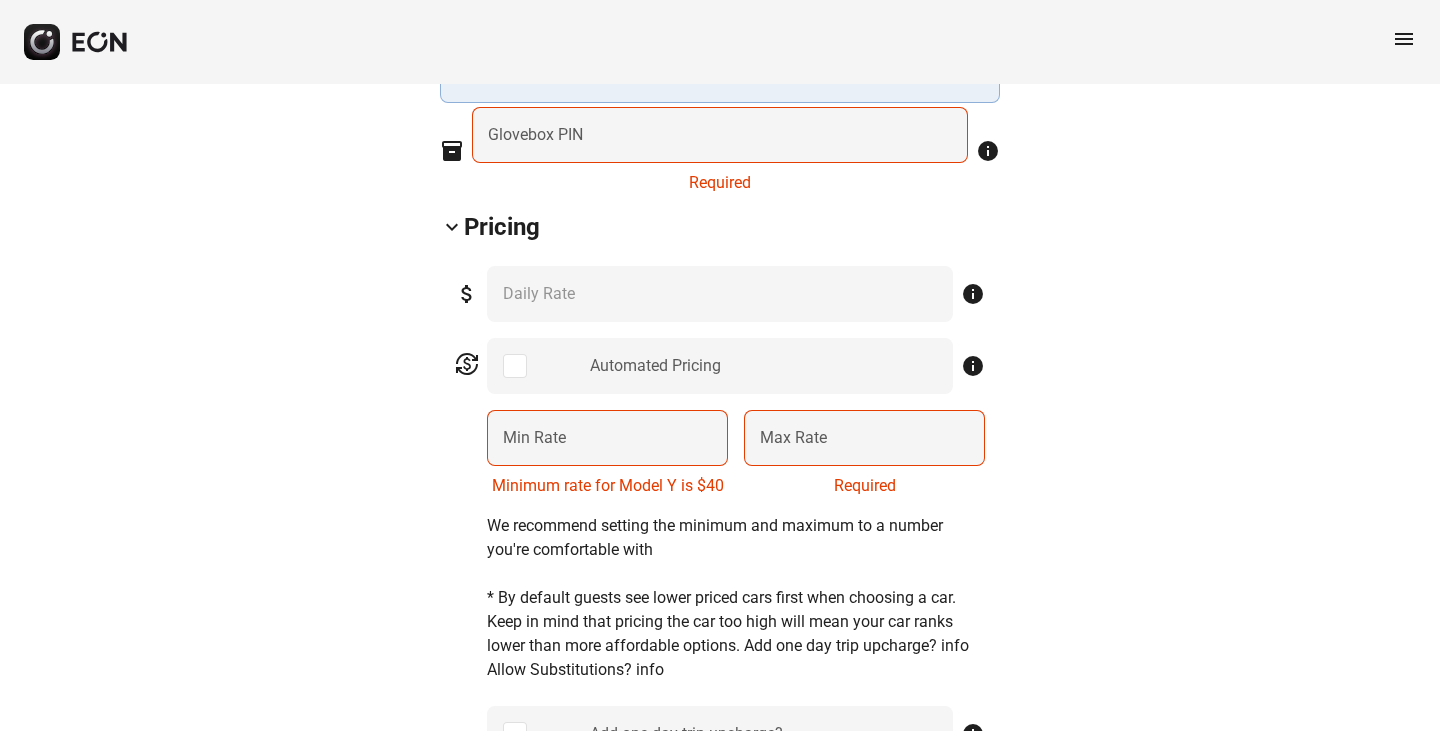 click on "Max Rate" at bounding box center [793, 438] 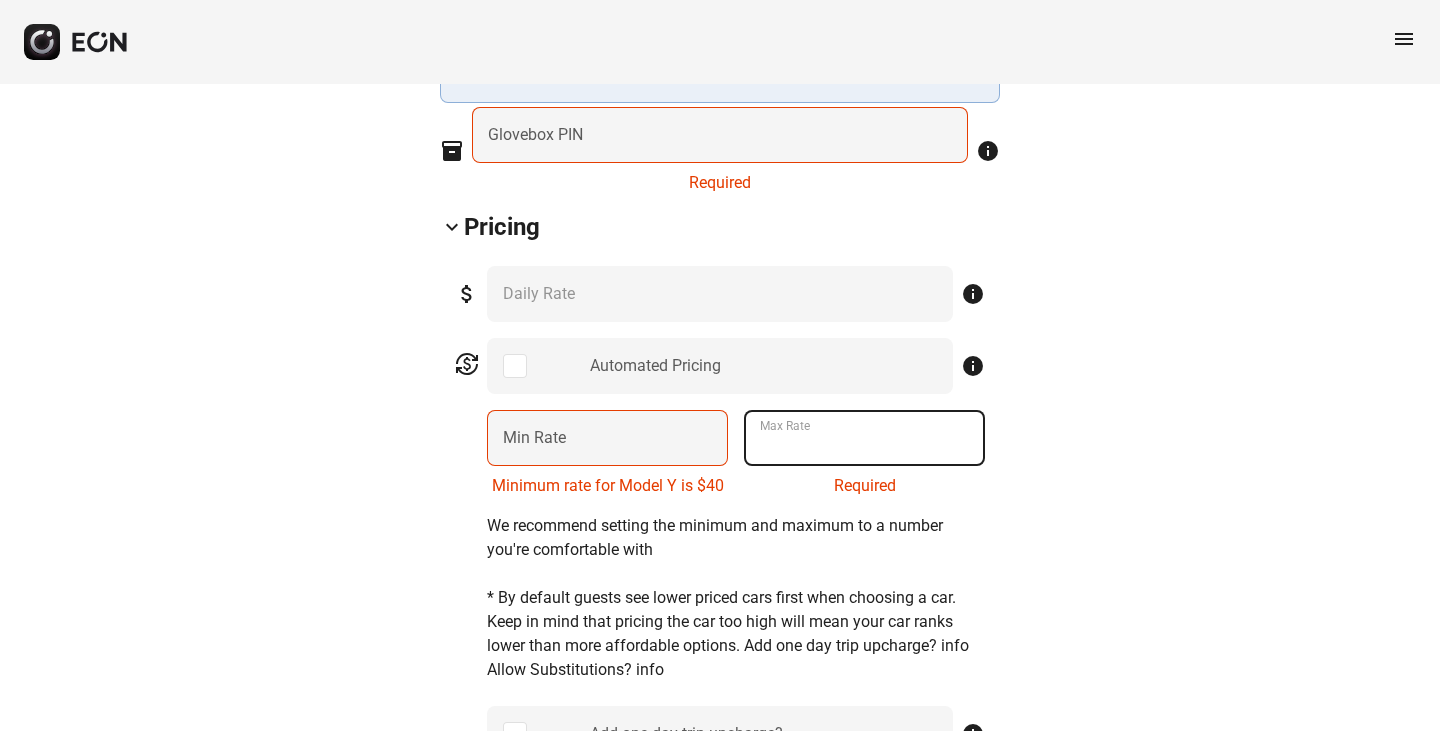 click on "Max Rate" at bounding box center [864, 438] 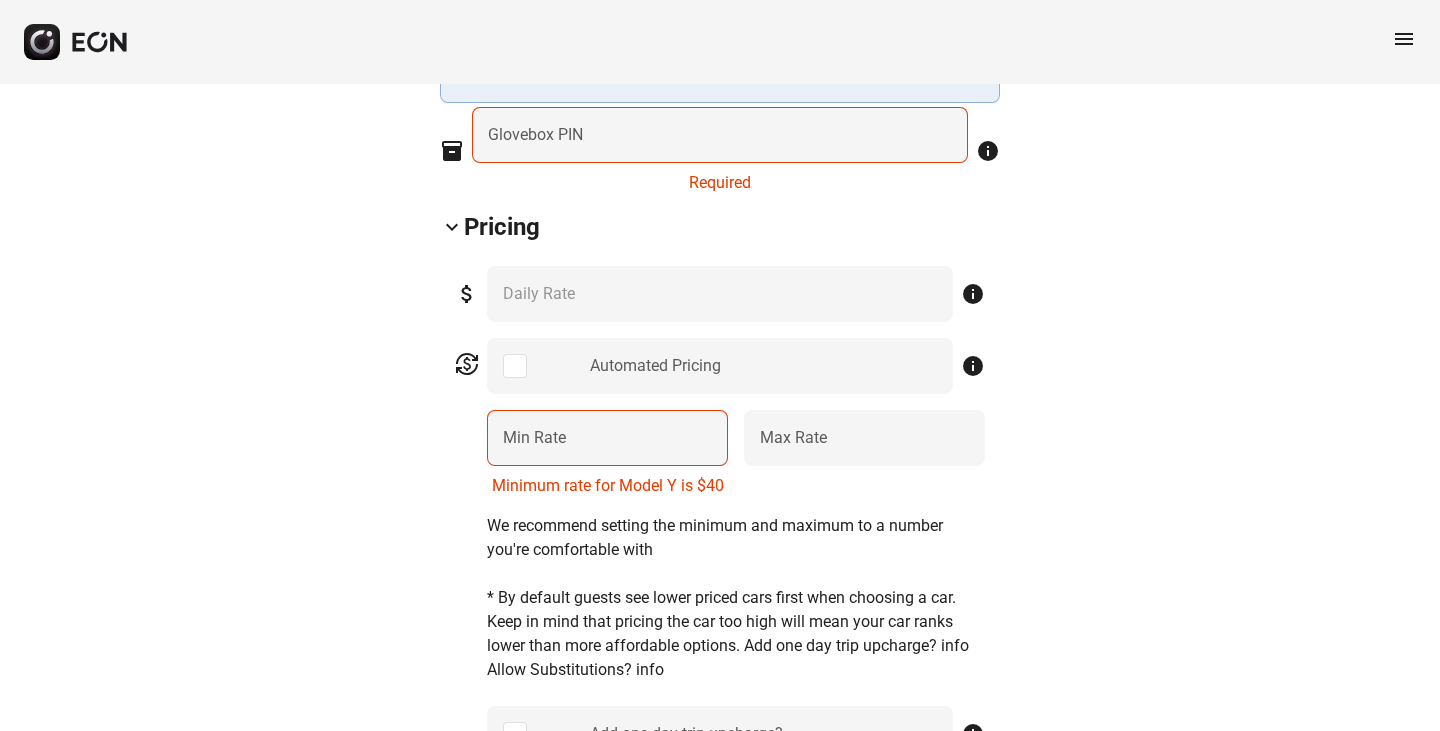 click on "We recommend setting the minimum and maximum to a number you're comfortable with" at bounding box center [736, 538] 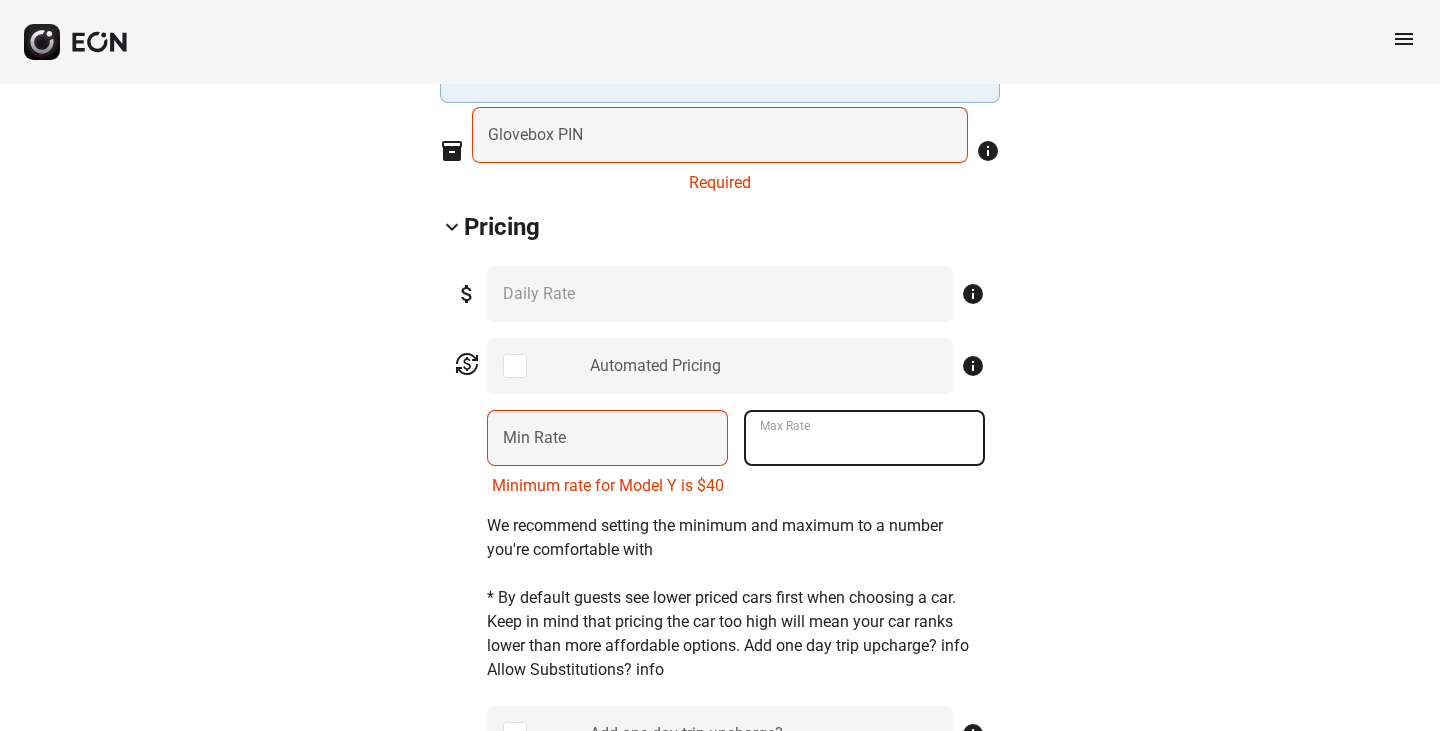 click on "***" at bounding box center (864, 438) 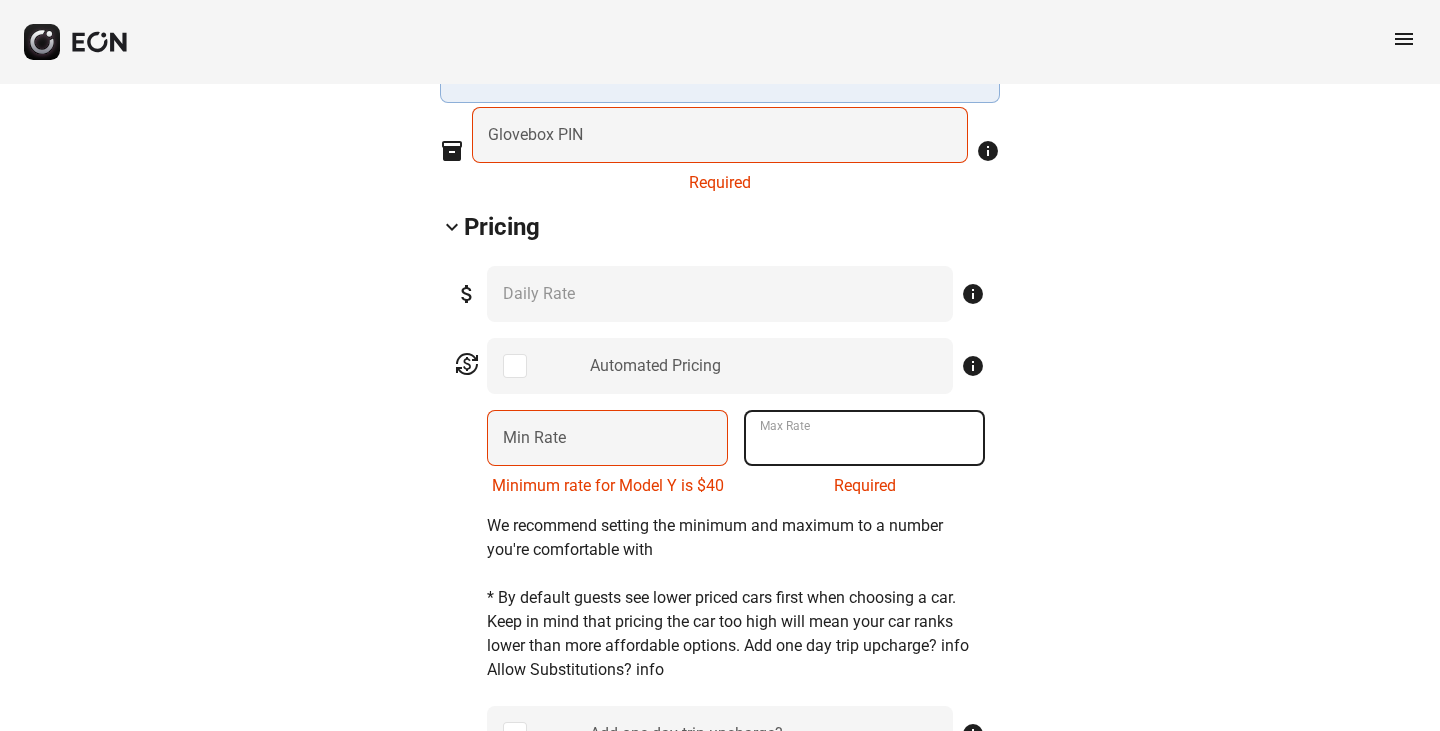 type 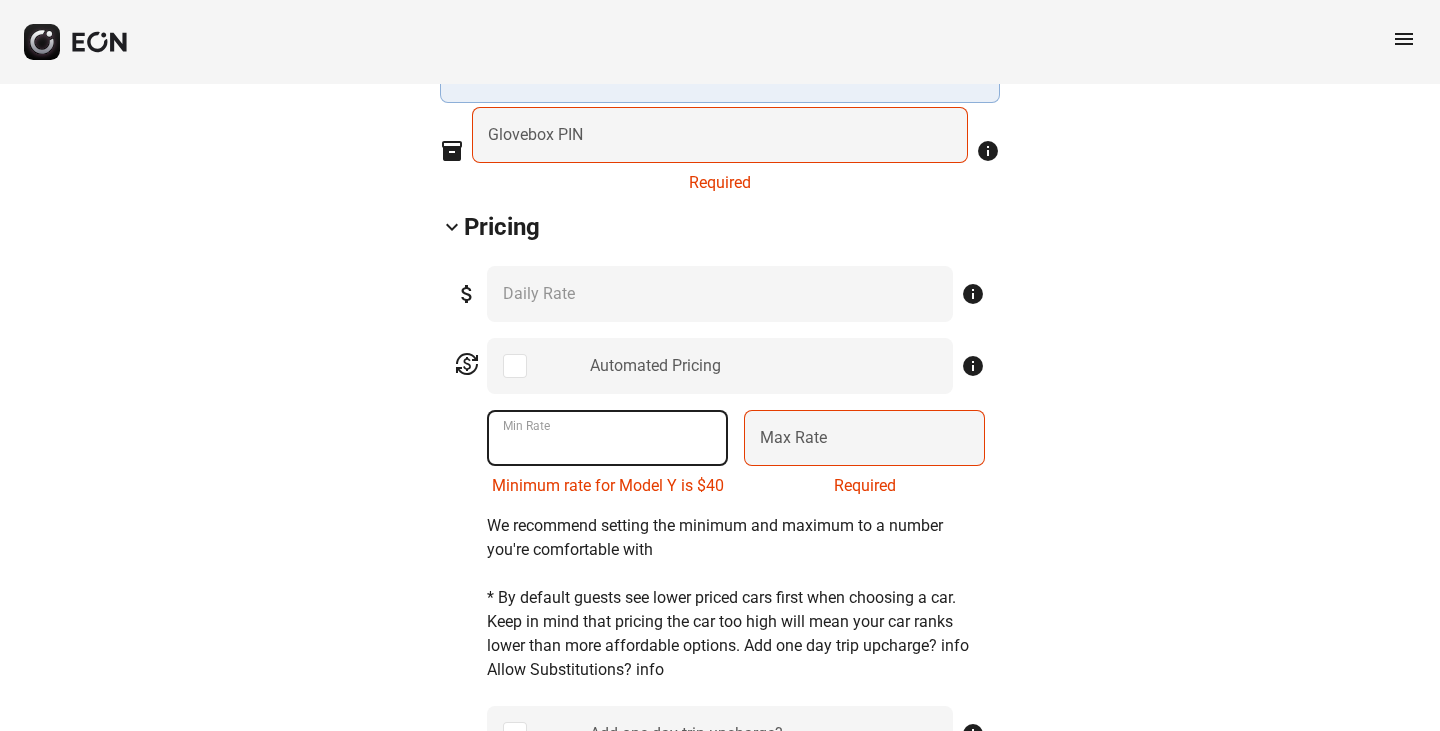 click on "****" at bounding box center (607, 438) 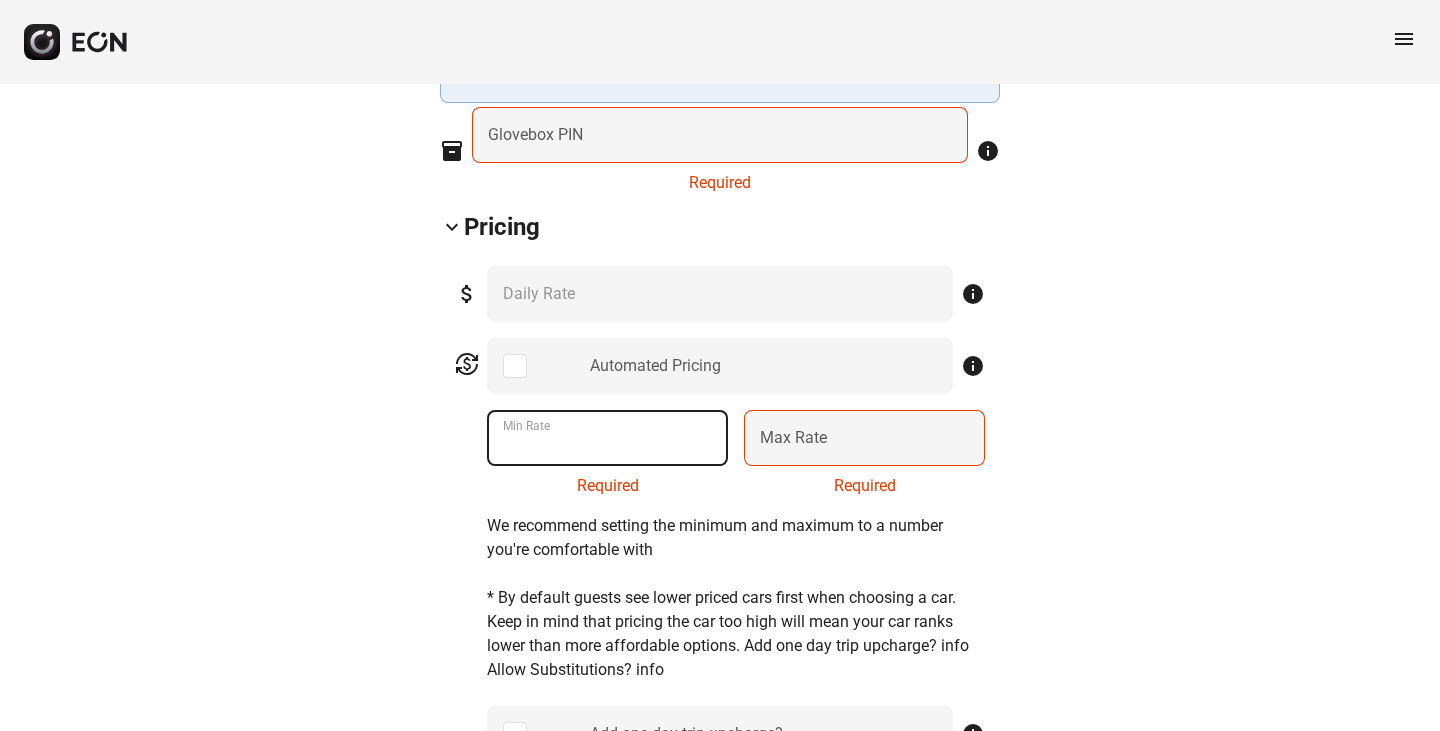 type 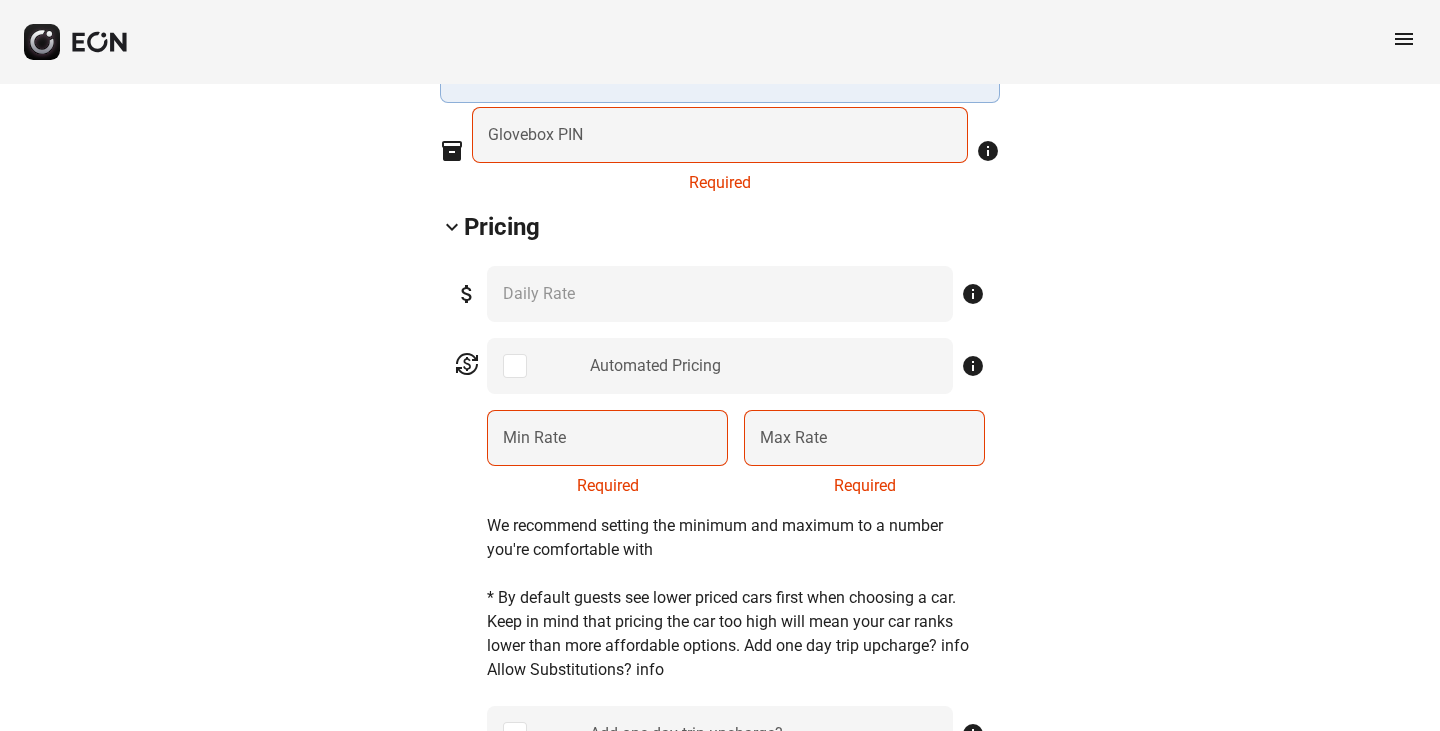 click on "Map data ©2025 Google Map data ©2025 Google 5 km  Click to toggle between metric and imperial units Terms Report a map error Keyless Setup - Set a Glovebox PIN For seamless rentals that also make sure the guest doesn’t get stuck in a pinch, you’ll need to put the physical keycard in the glovebox and set a glovebox pin. Enter your globebox pin here so we can securely provide the guest the physical key when necessary. inventory_2 Glovebox Pin Required info keyboard_arrow_down Pricing attach_money *** Daily Rate info currency_exchange Automated Pricing info Min Rate Required Max Rate Required info info" at bounding box center (720, 1119) 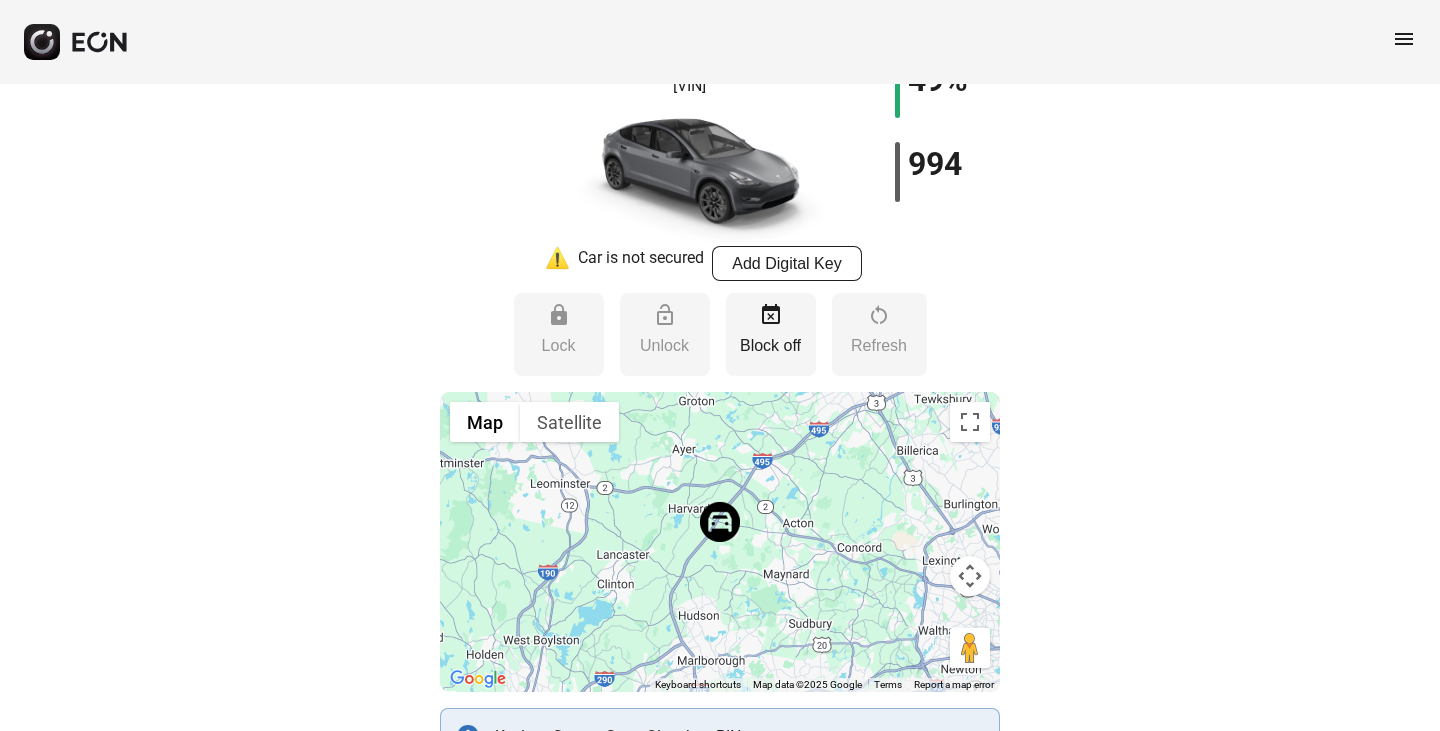 scroll, scrollTop: 0, scrollLeft: 0, axis: both 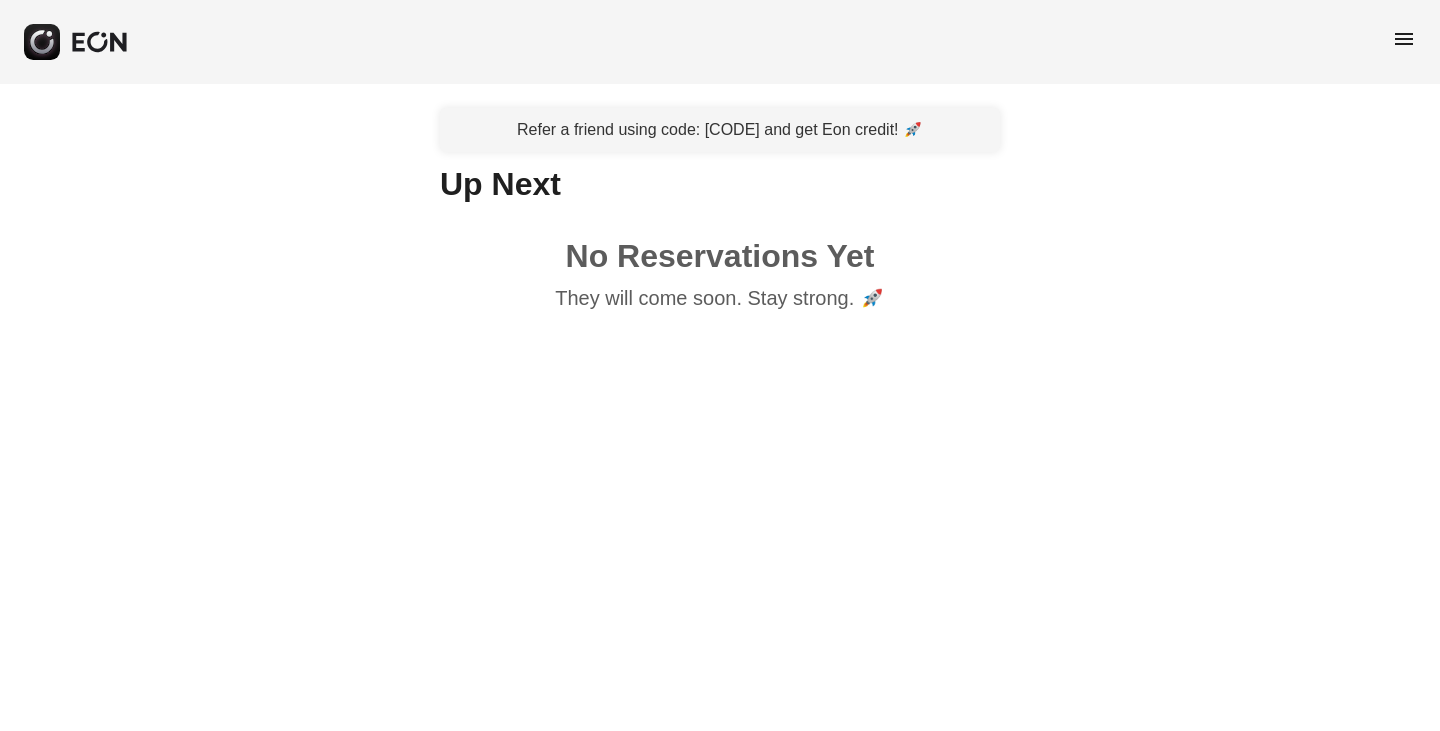click on "menu" at bounding box center [720, 42] 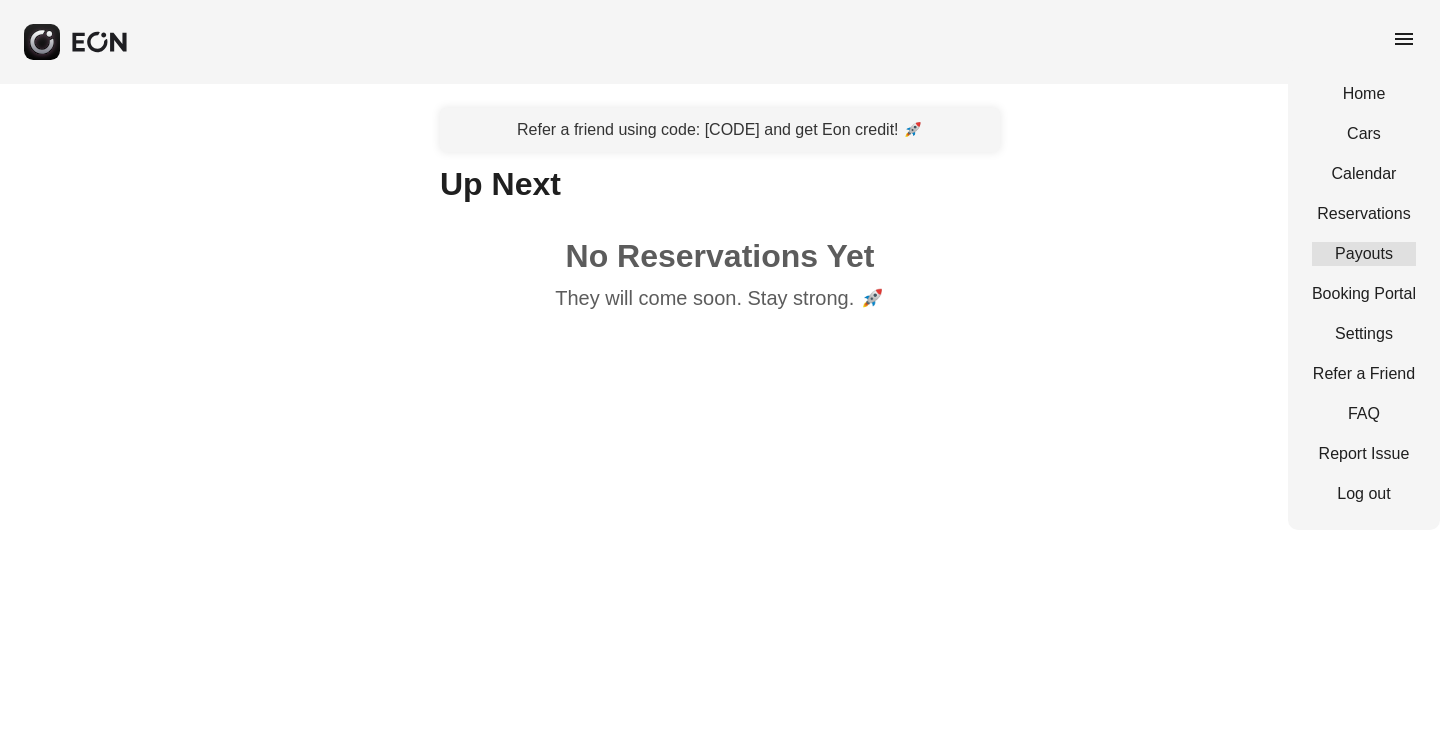 click on "Payouts" at bounding box center [1364, 254] 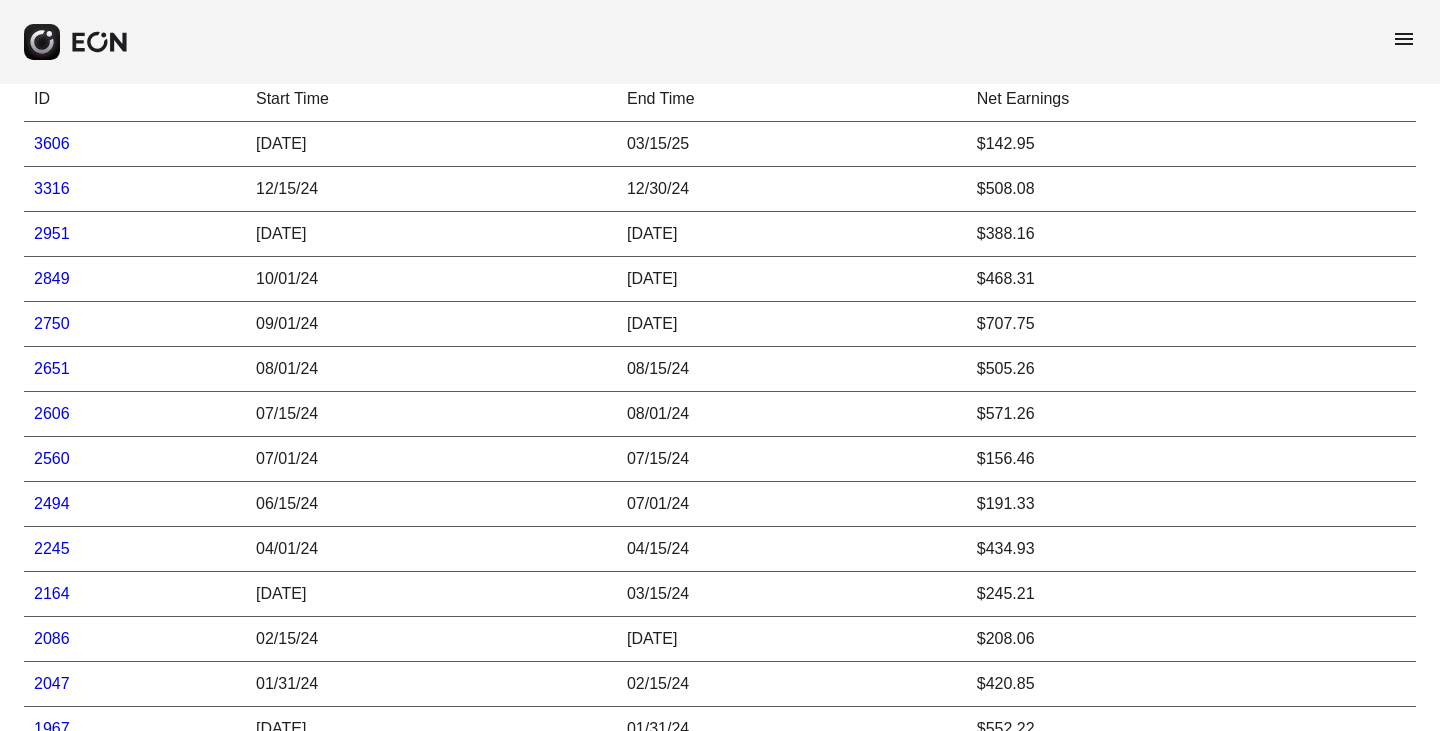 scroll, scrollTop: 0, scrollLeft: 0, axis: both 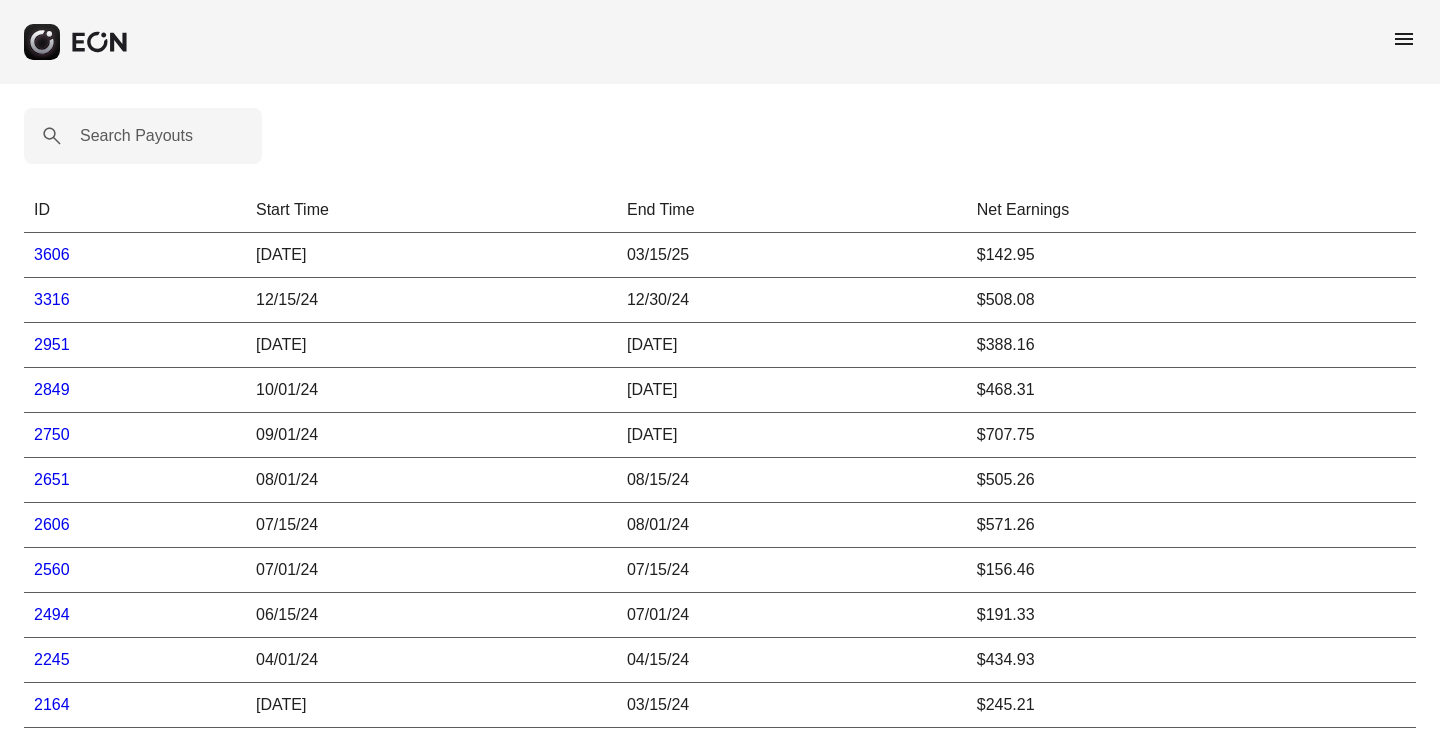 click on "menu" at bounding box center (1404, 39) 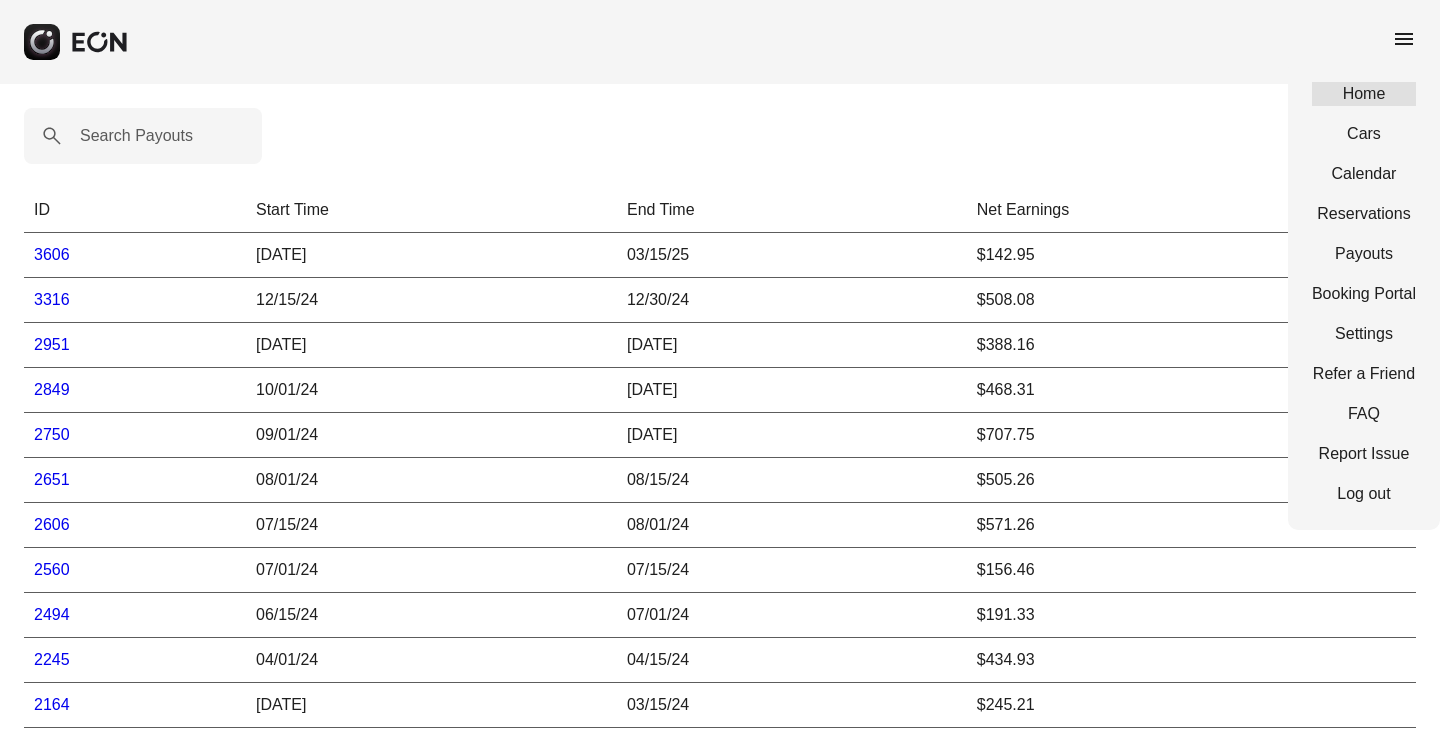 click on "Home" at bounding box center [1364, 94] 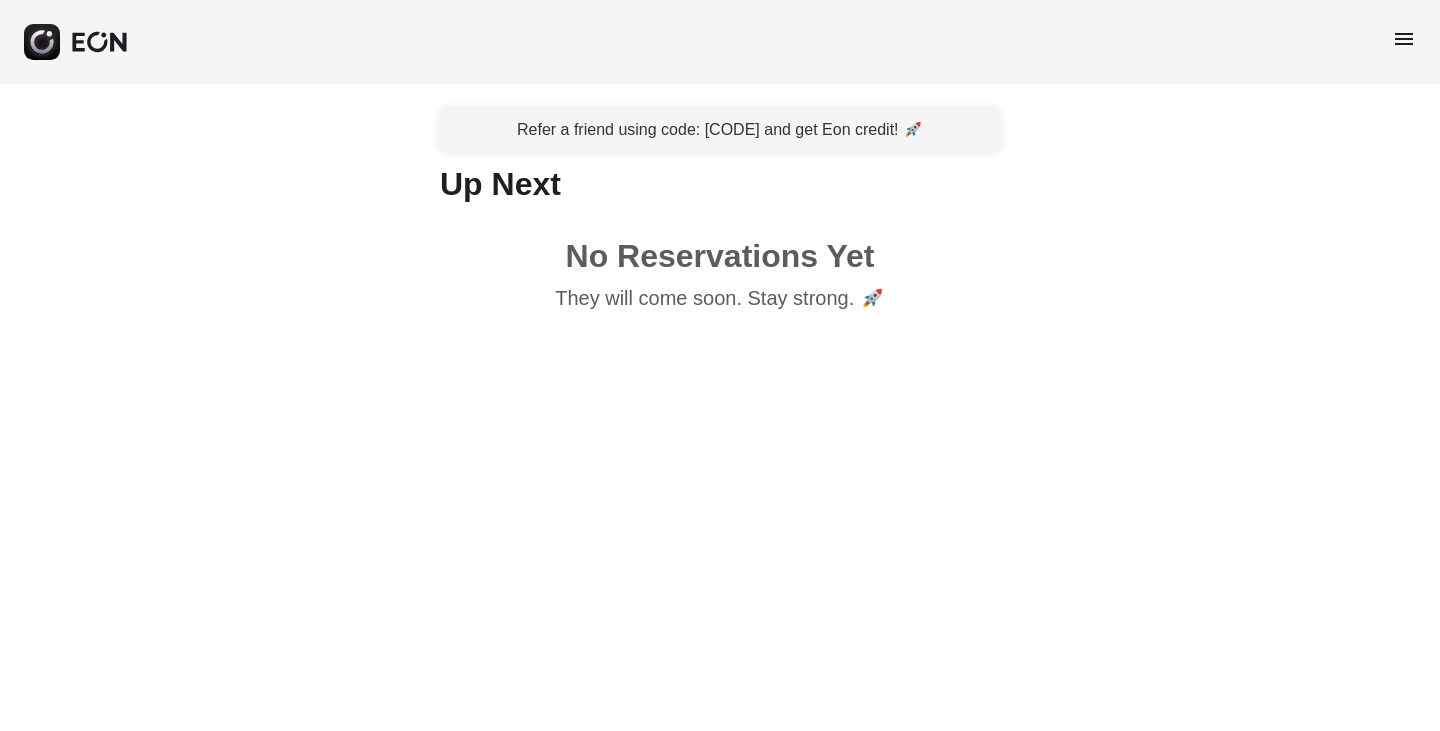 click on "Refer a friend using code: bdkmbkya and get Eon credit! 🚀" at bounding box center (720, 130) 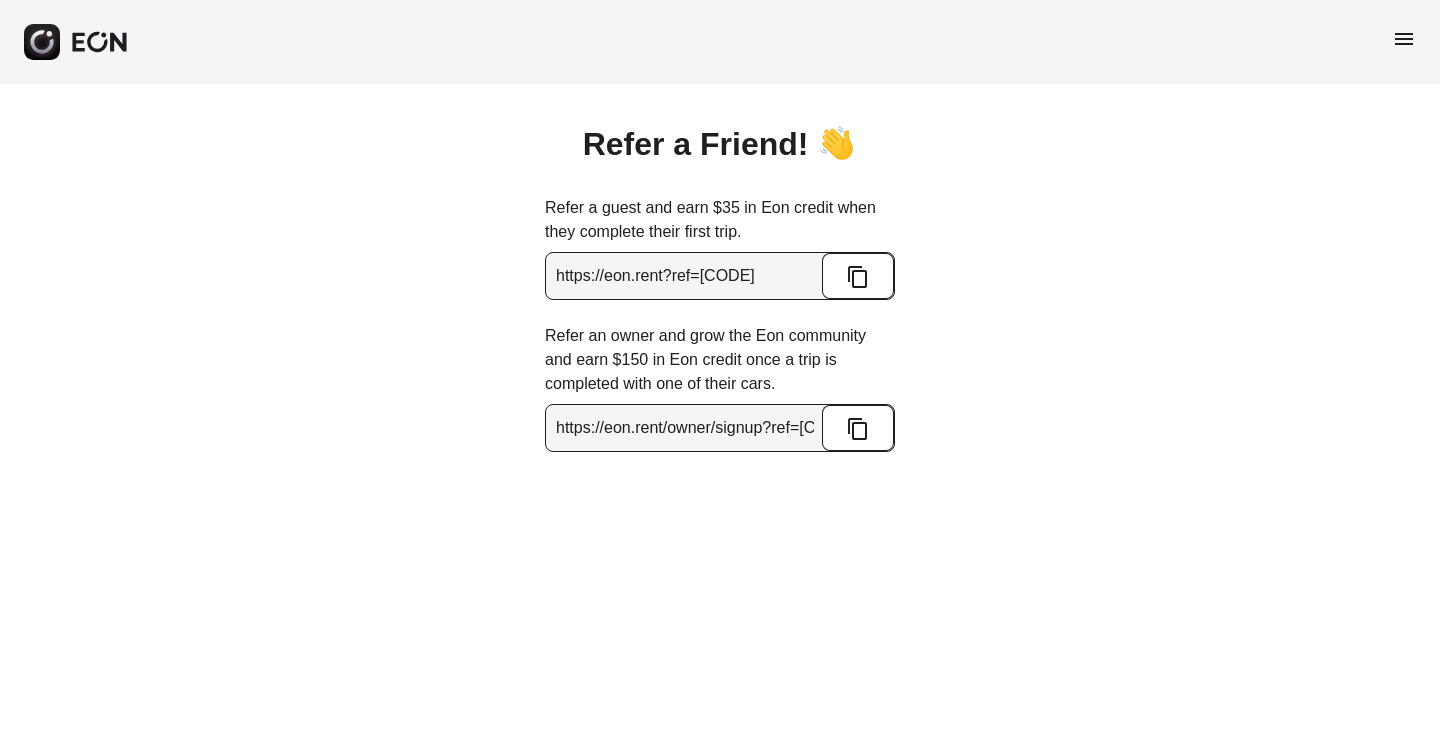 click on "menu" at bounding box center (1404, 42) 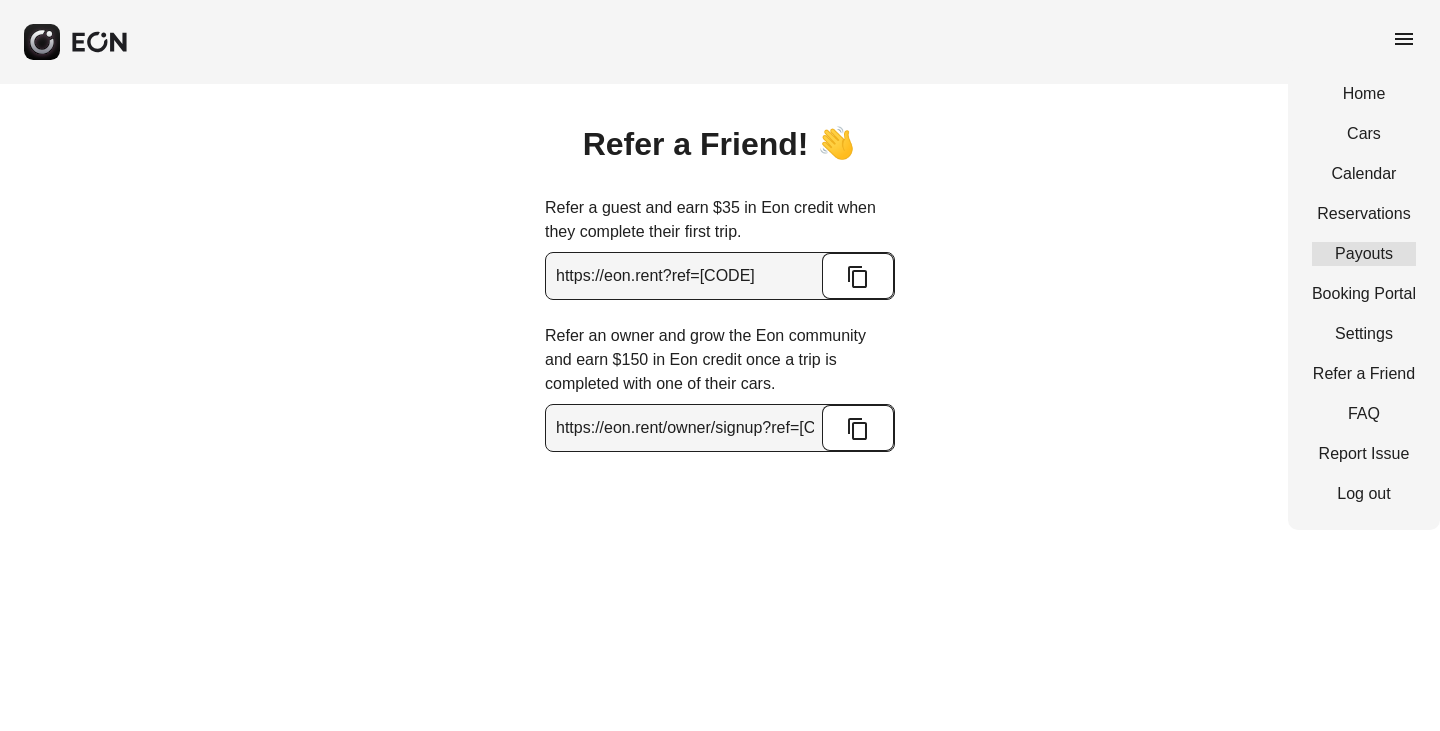click on "Payouts" at bounding box center (1364, 254) 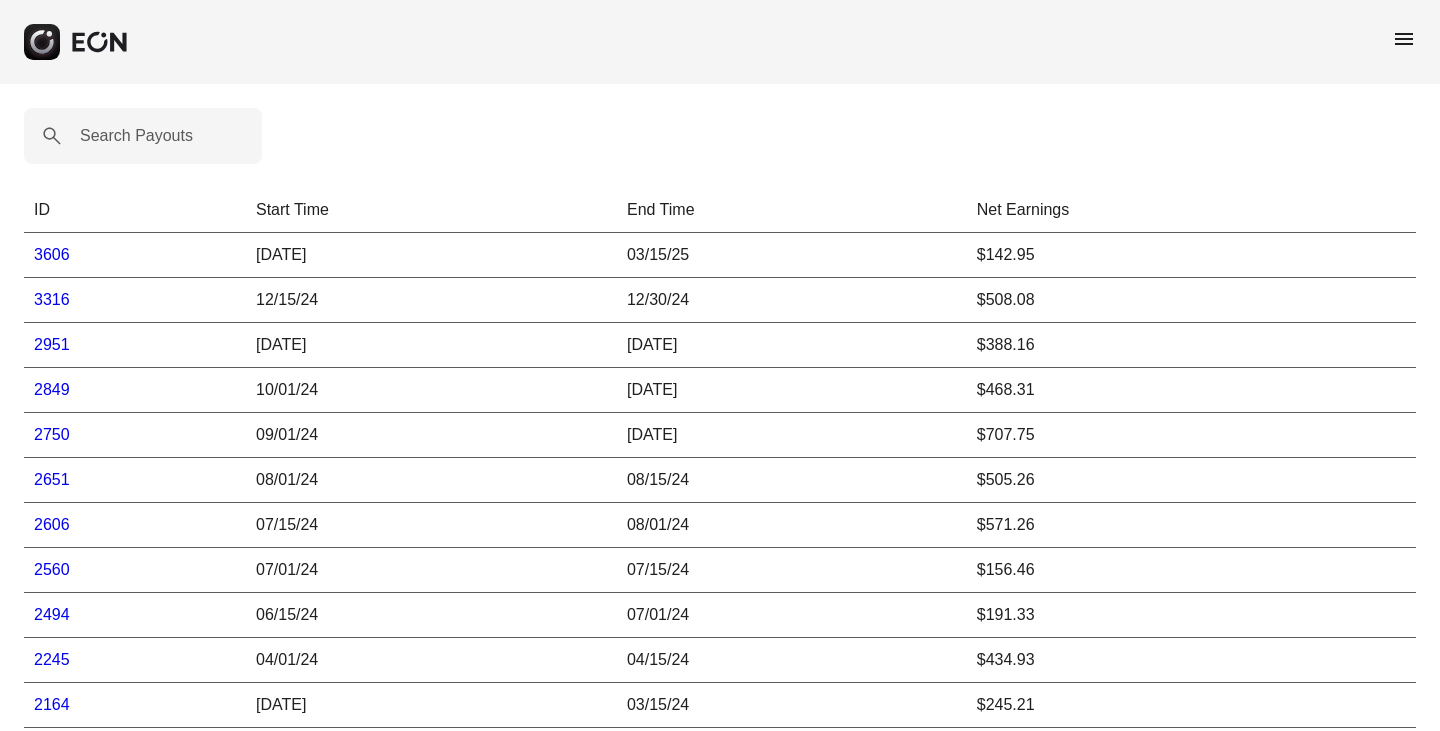 click 